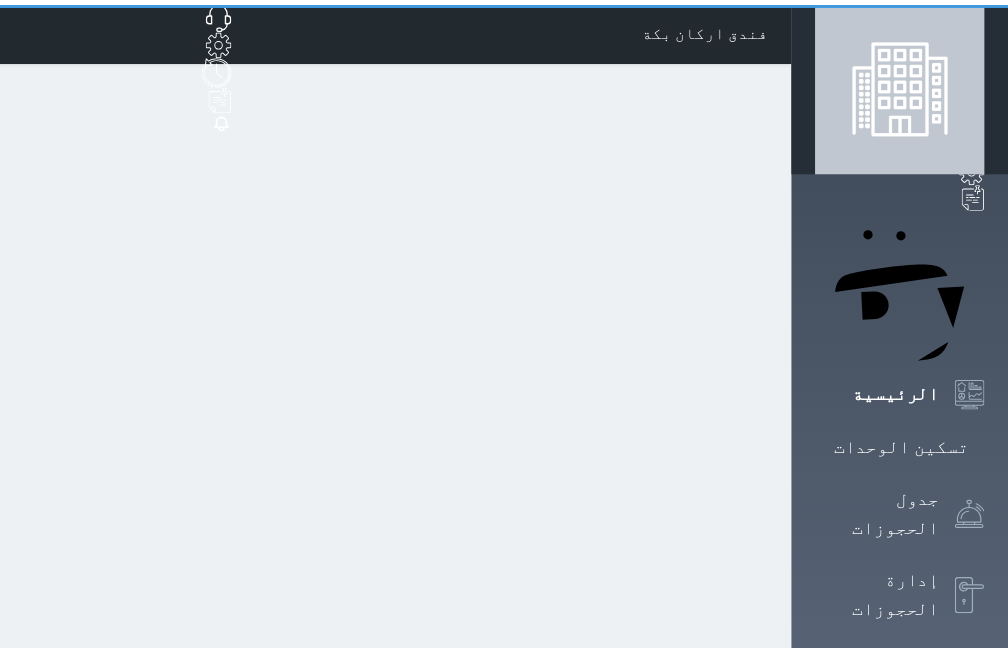 scroll, scrollTop: 0, scrollLeft: 0, axis: both 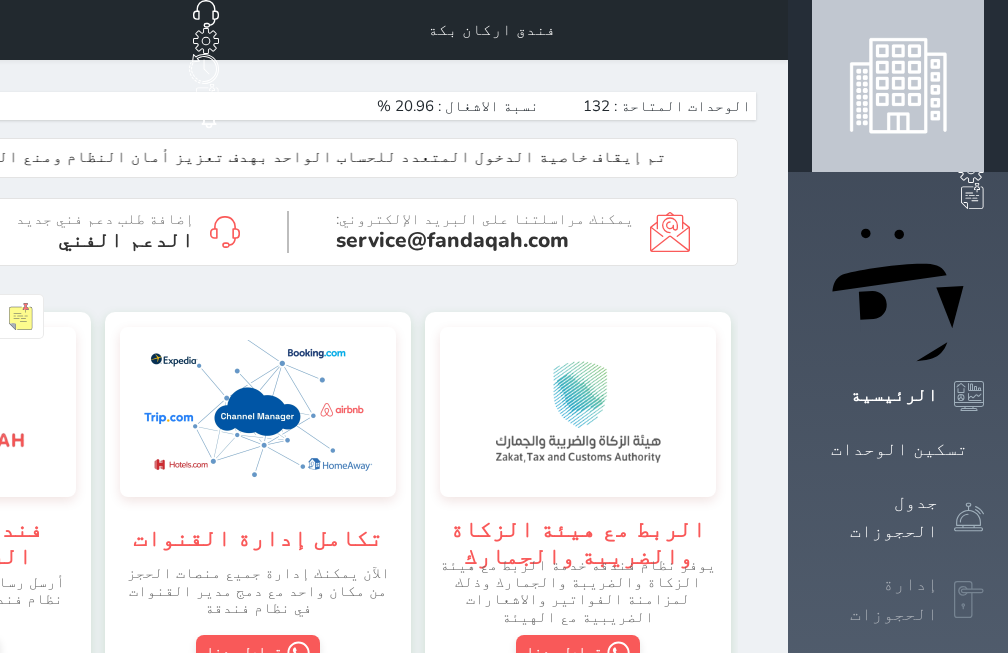 click 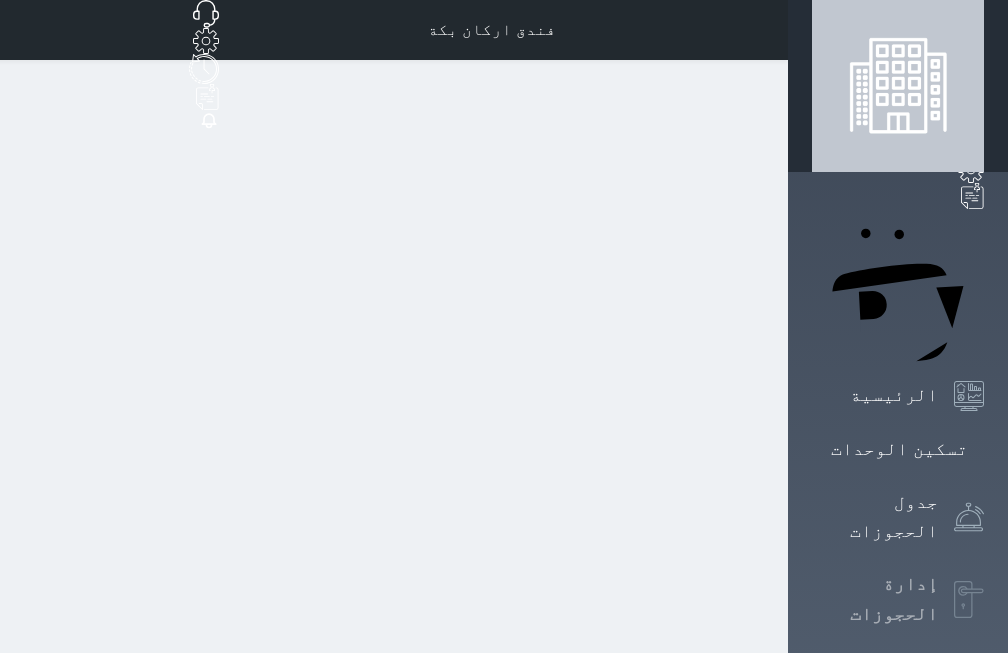 select on "open_all" 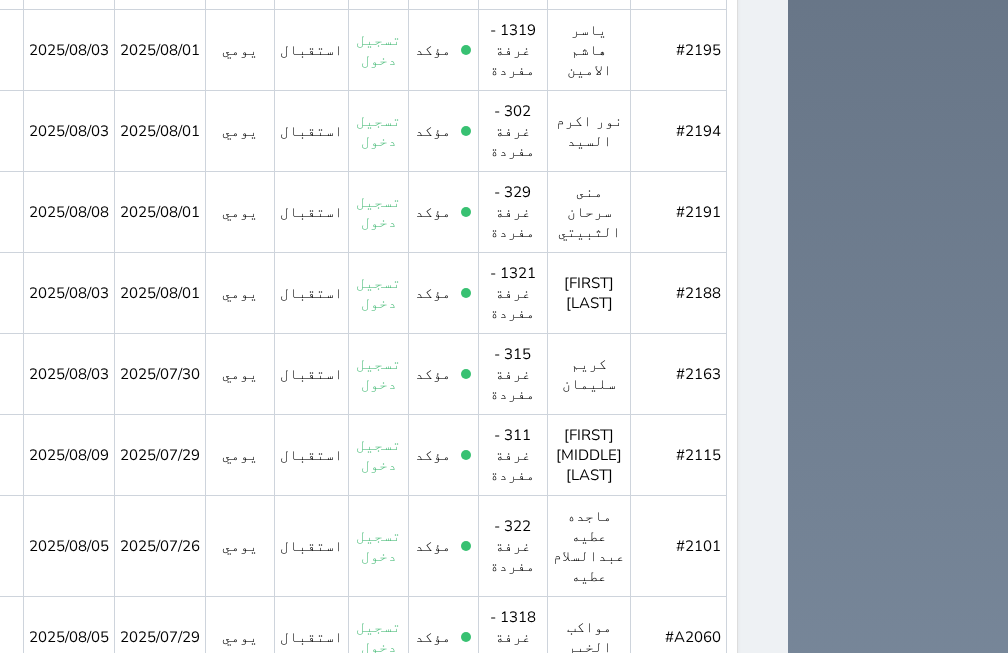 scroll, scrollTop: 2293, scrollLeft: 0, axis: vertical 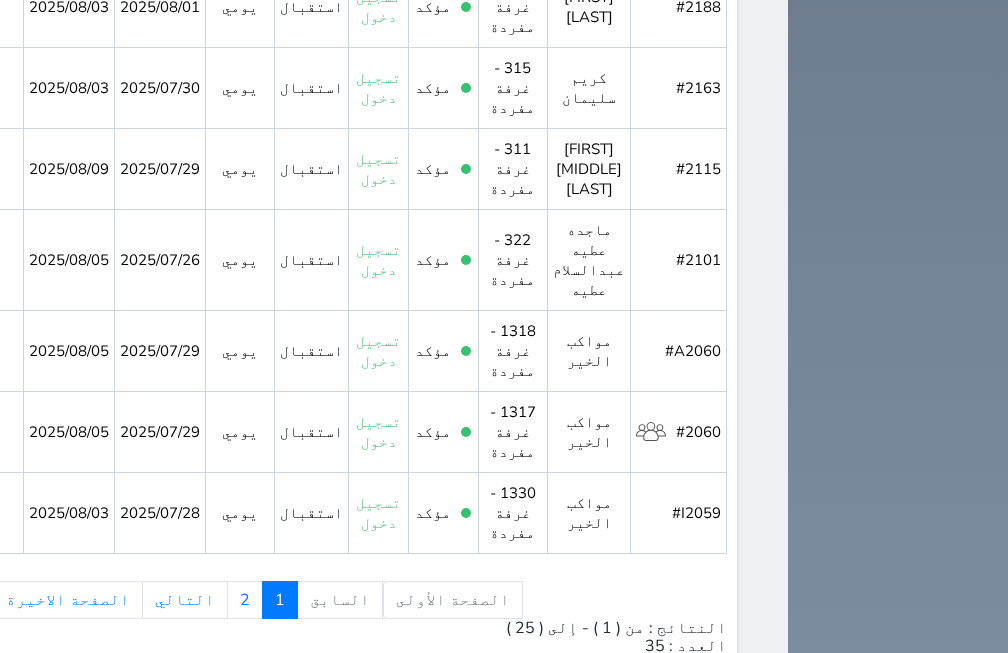 click on "حالة الحجز
الحجوزات المفتوحة (الكل)
الحجوزات المغلقة (الكل)
الحجوزات المفتوحة (مسجل دخول)
الحجوزات المغلقة (تسجيل مغادرة)
الحجوزات لم تسجل دخول
الحجوزات المؤكدة (الكل)
الحجوزات الملغية
الحجوزات المنتهية مهلة دفعها
حجوزات بانتظار الدفع
رقم الوحدة
33 - غرفة مفردة
137 - برج 2
138 - مفرد
139 - مفرد
140 - مفرد
141 - مفرد
فردي" at bounding box center [258, -681] 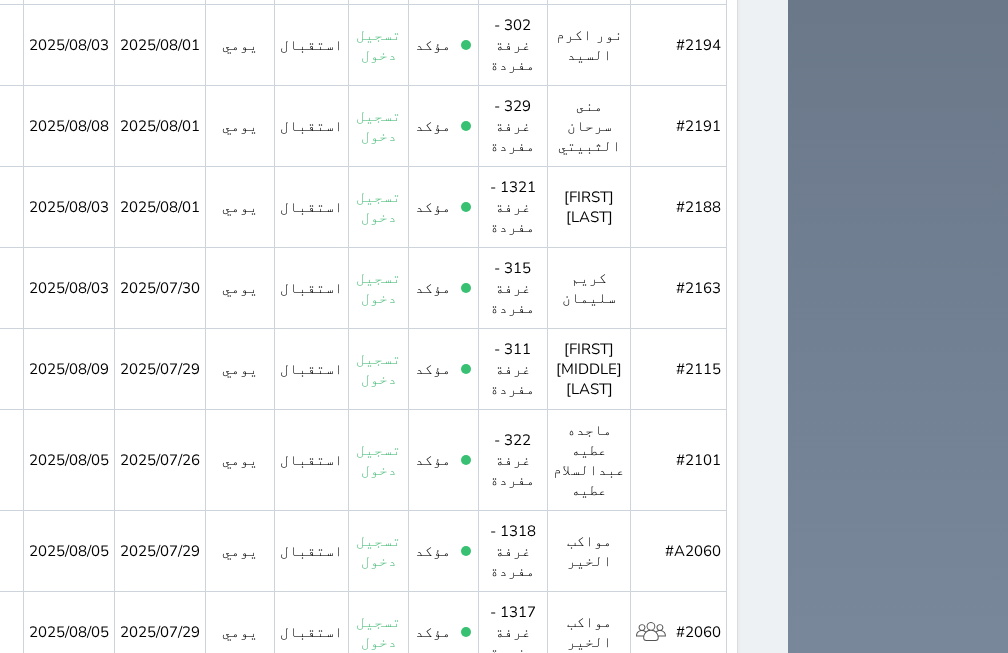 scroll, scrollTop: 2293, scrollLeft: 0, axis: vertical 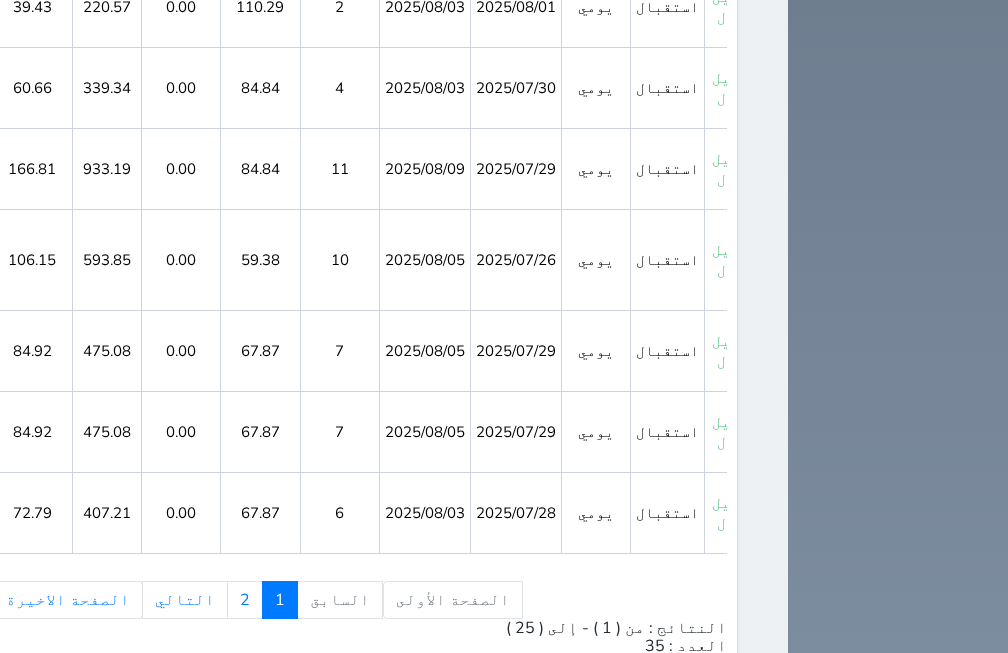 click on "حجز جماعي جديد   حجز جديد             الرئيسية     تسكين الوحدات     جدول الحجوزات     إدارة الحجوزات     POS     الإدارة المالية     العملاء     تقييمات العملاء     الوحدات     الخدمات     التقارير     الإعدادات     الدعم الفني" at bounding box center (898, -788) 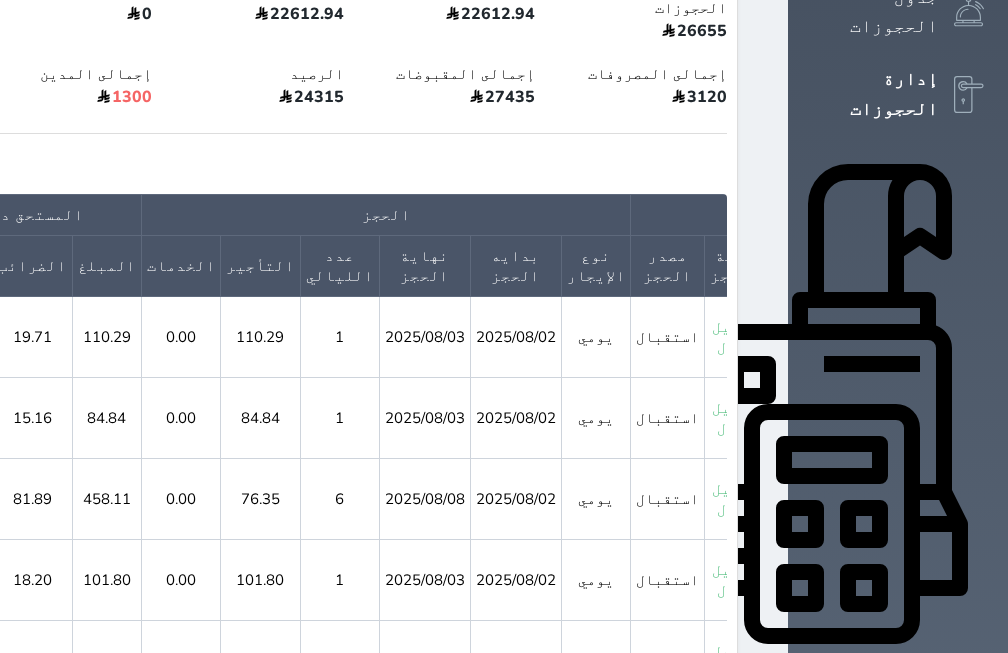 scroll, scrollTop: 293, scrollLeft: 0, axis: vertical 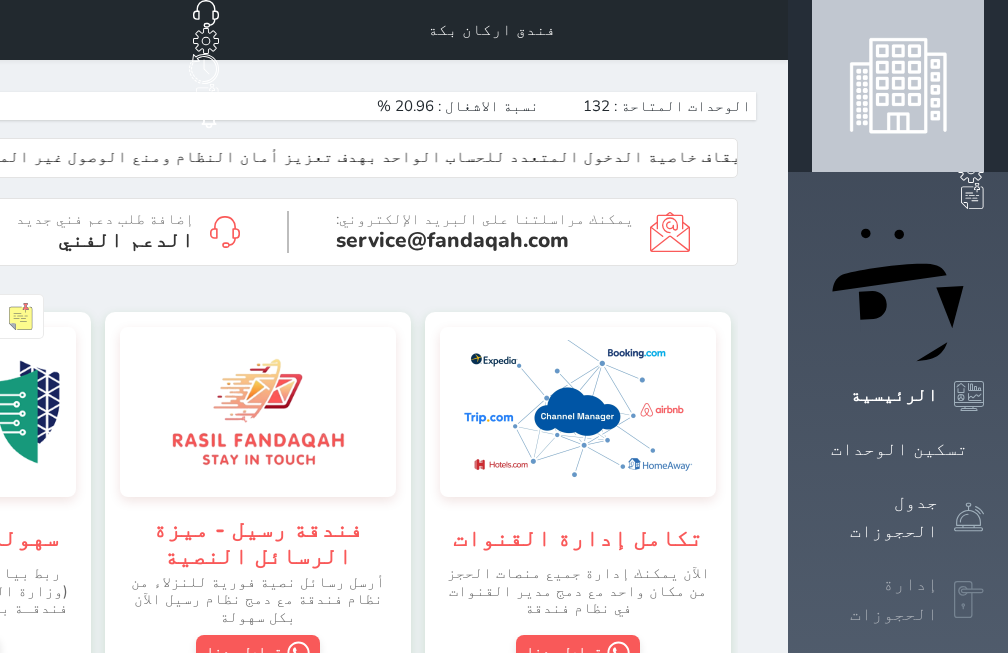 click on "إدارة الحجوزات" at bounding box center (875, 599) 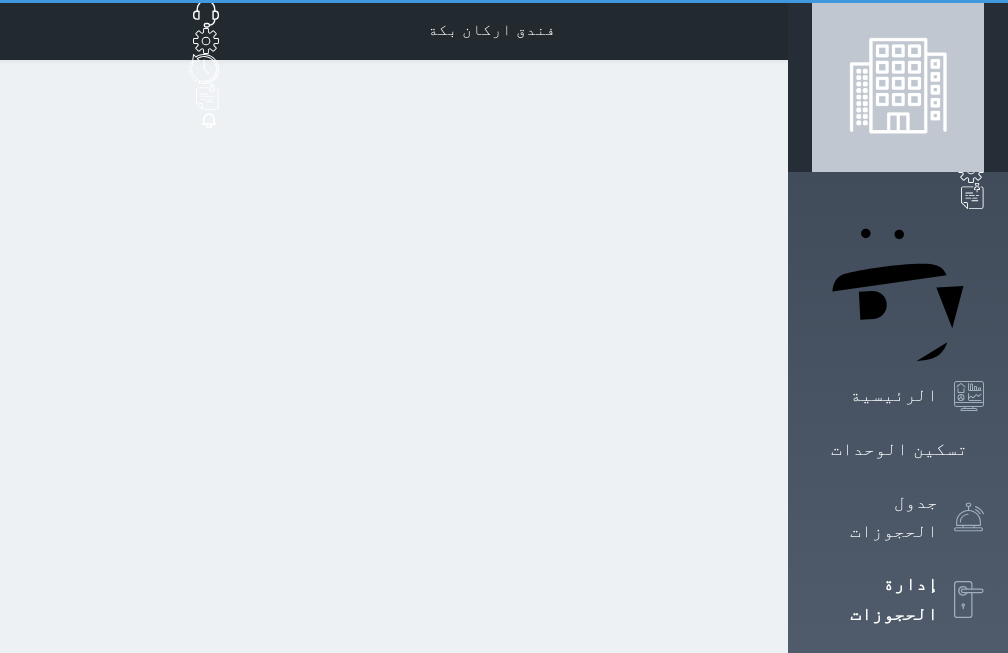 select on "open_all" 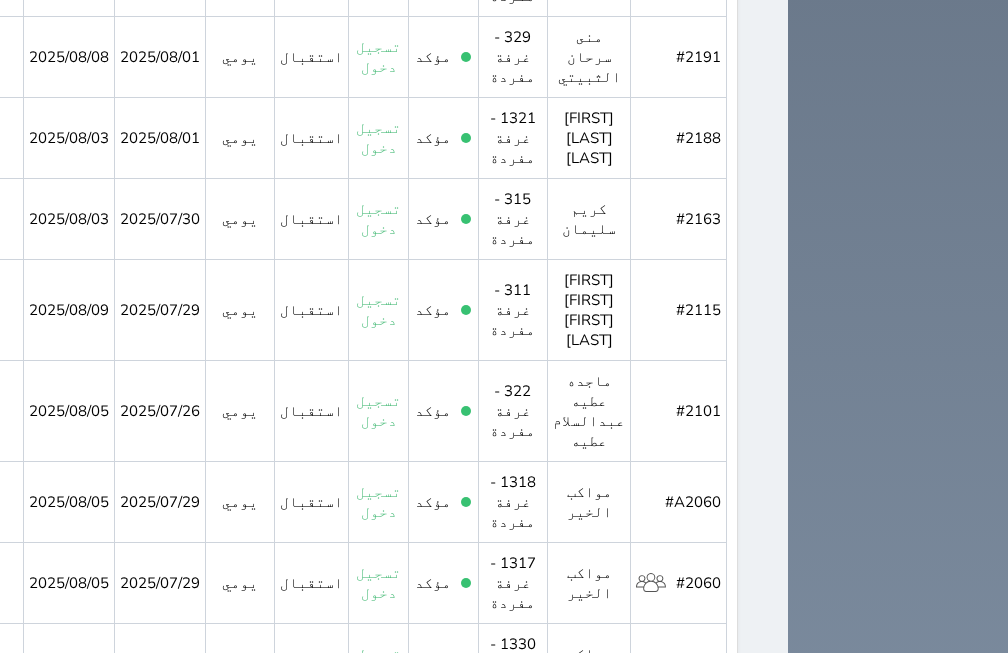 scroll, scrollTop: 2293, scrollLeft: 0, axis: vertical 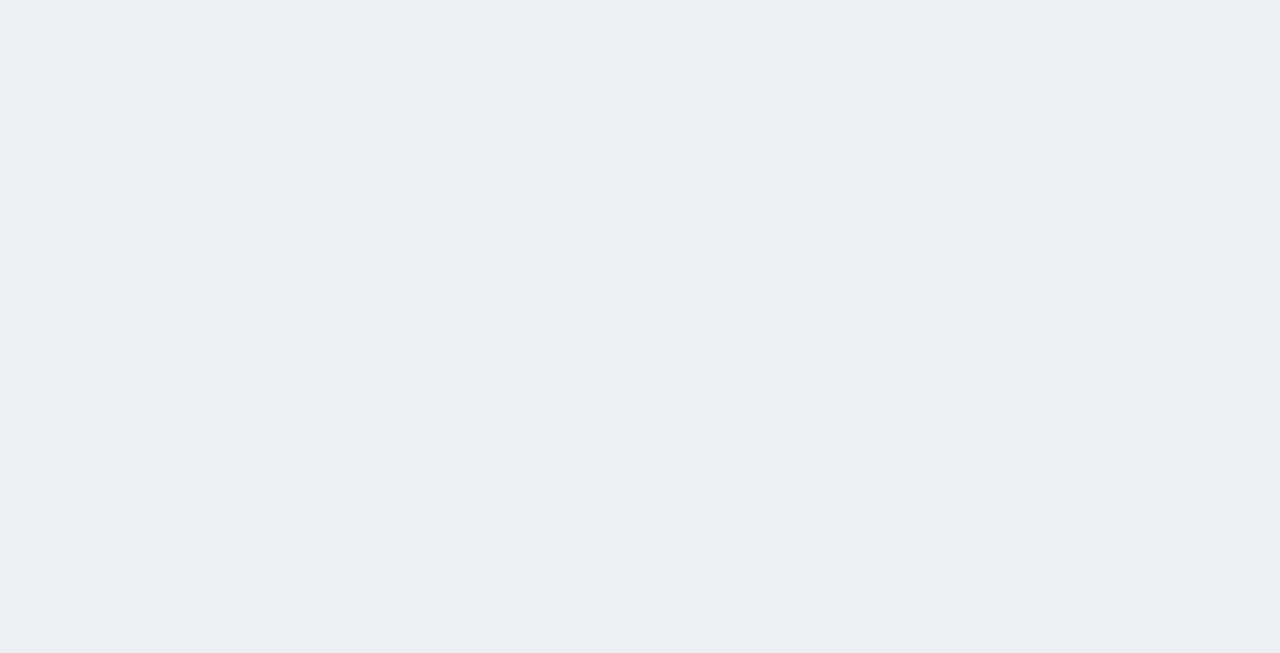 select on "open_all" 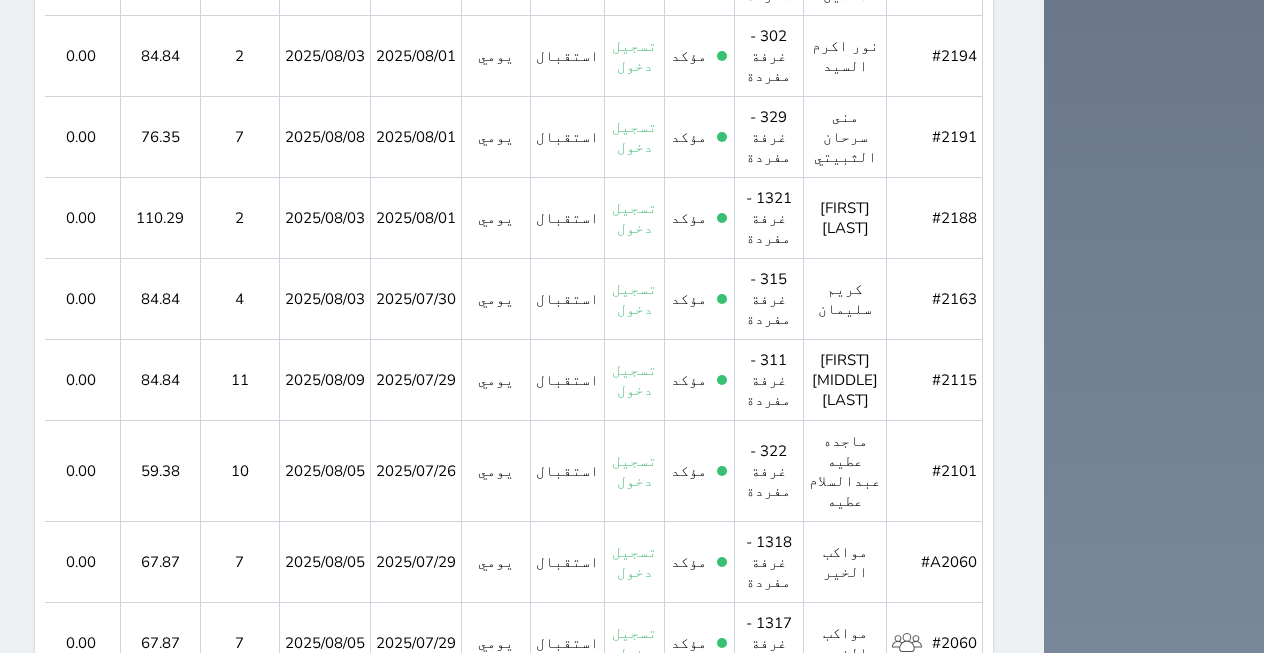 scroll, scrollTop: 2293, scrollLeft: 0, axis: vertical 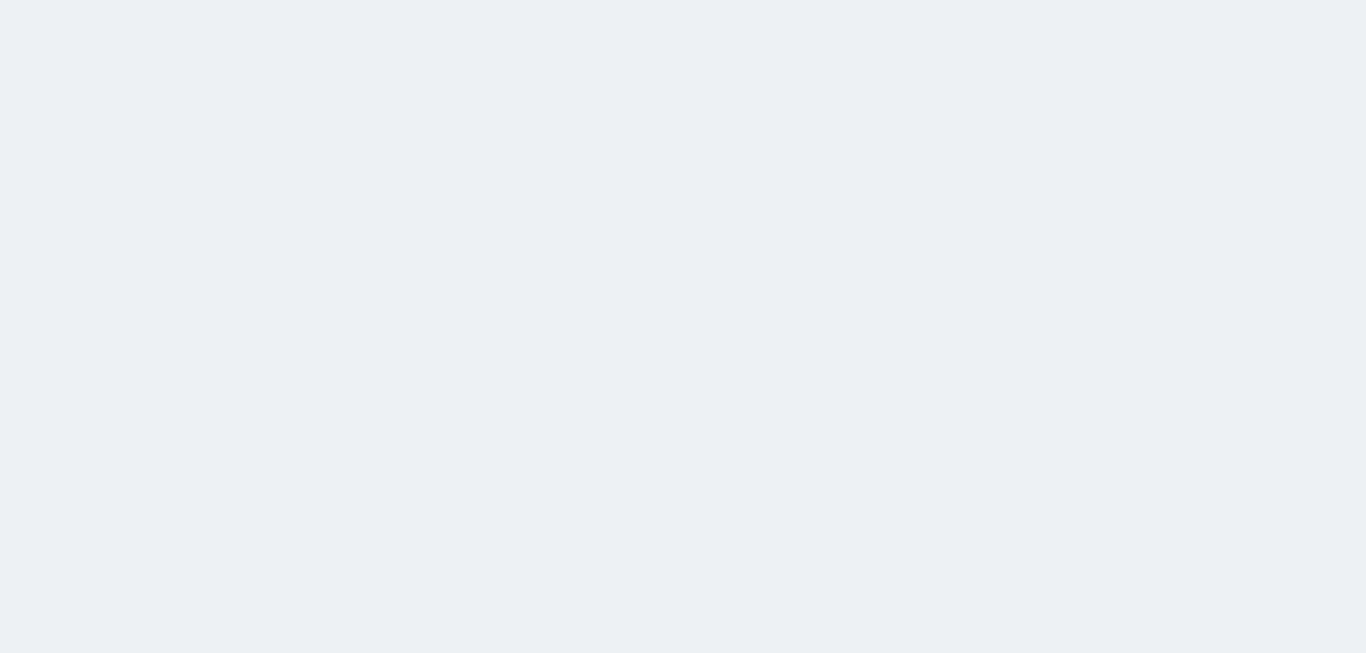 select on "open_all" 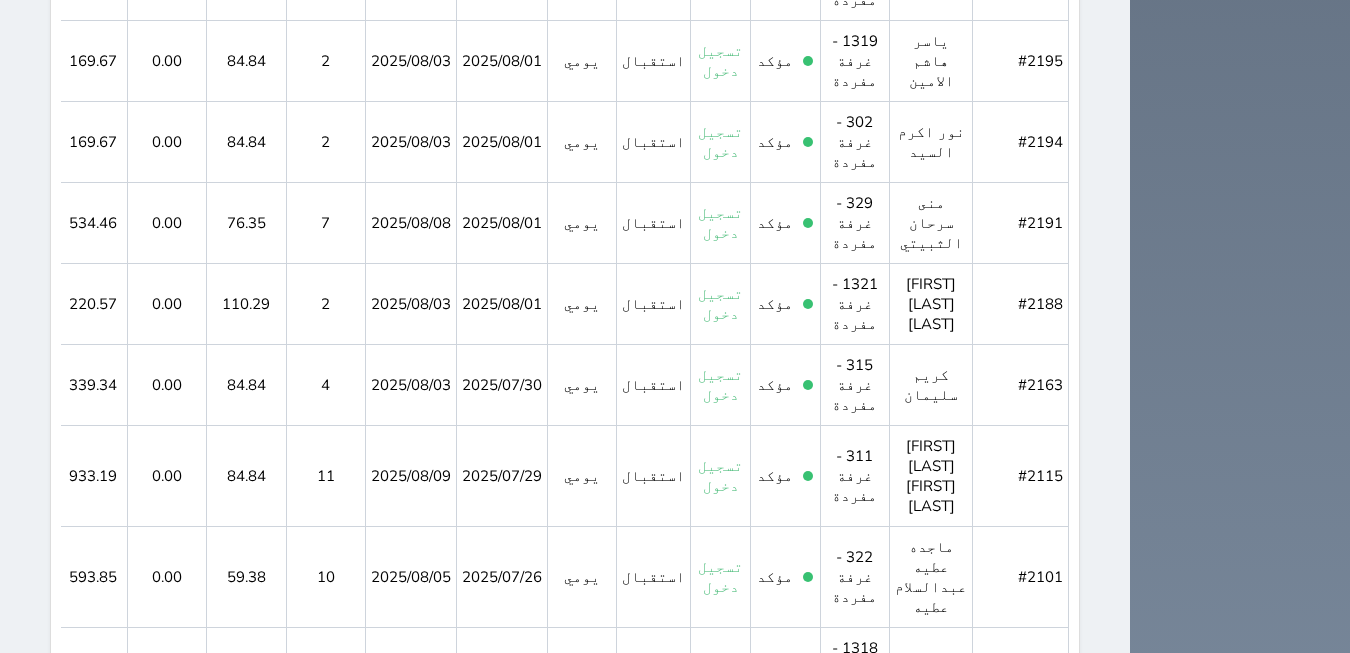 scroll, scrollTop: 2293, scrollLeft: 0, axis: vertical 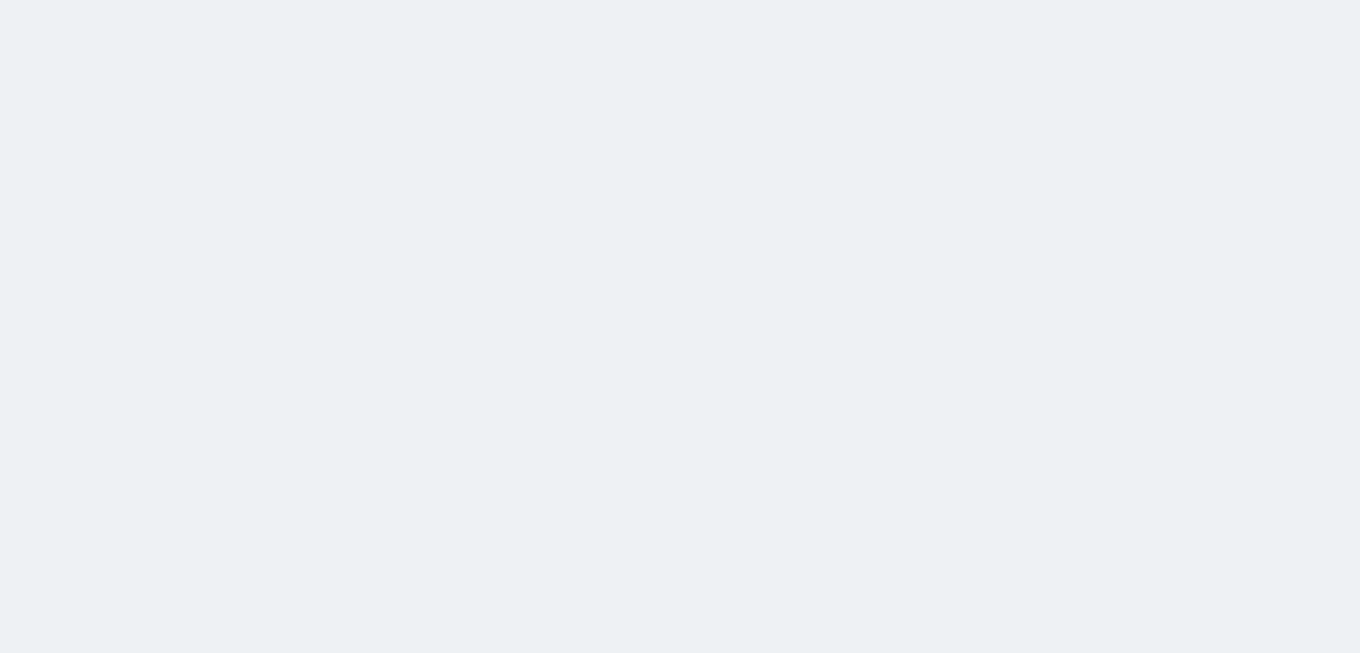 select on "open_all" 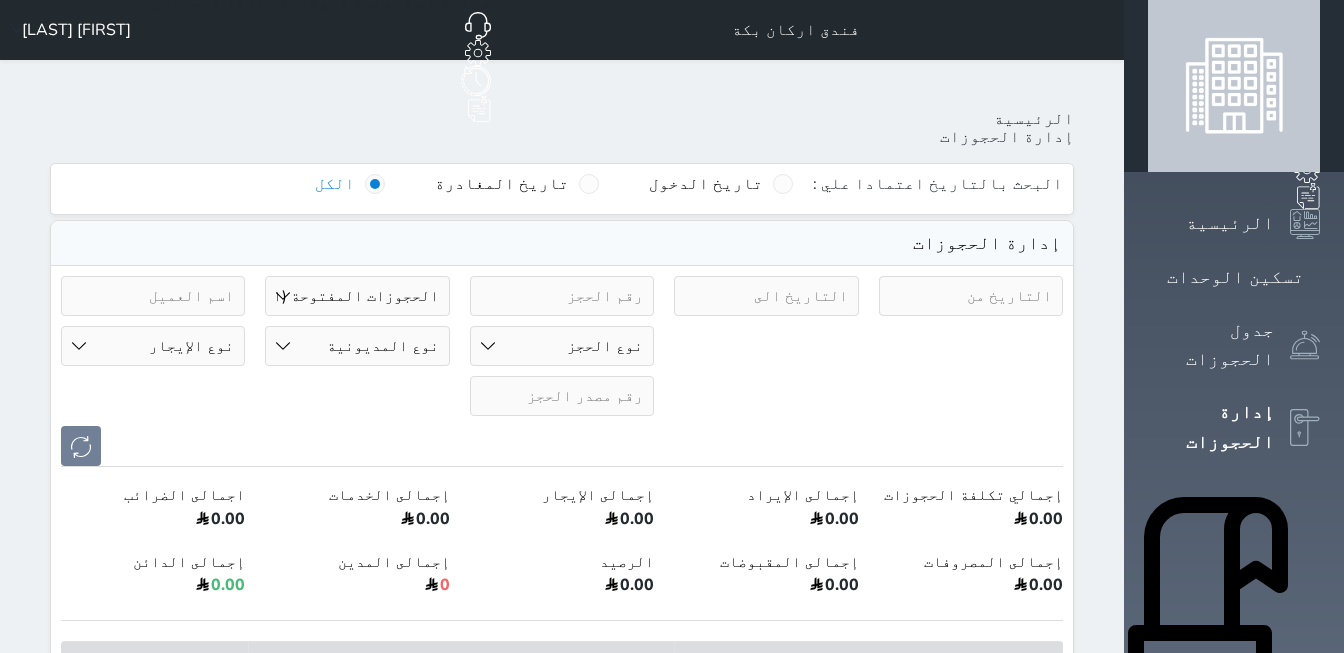 select on "all" 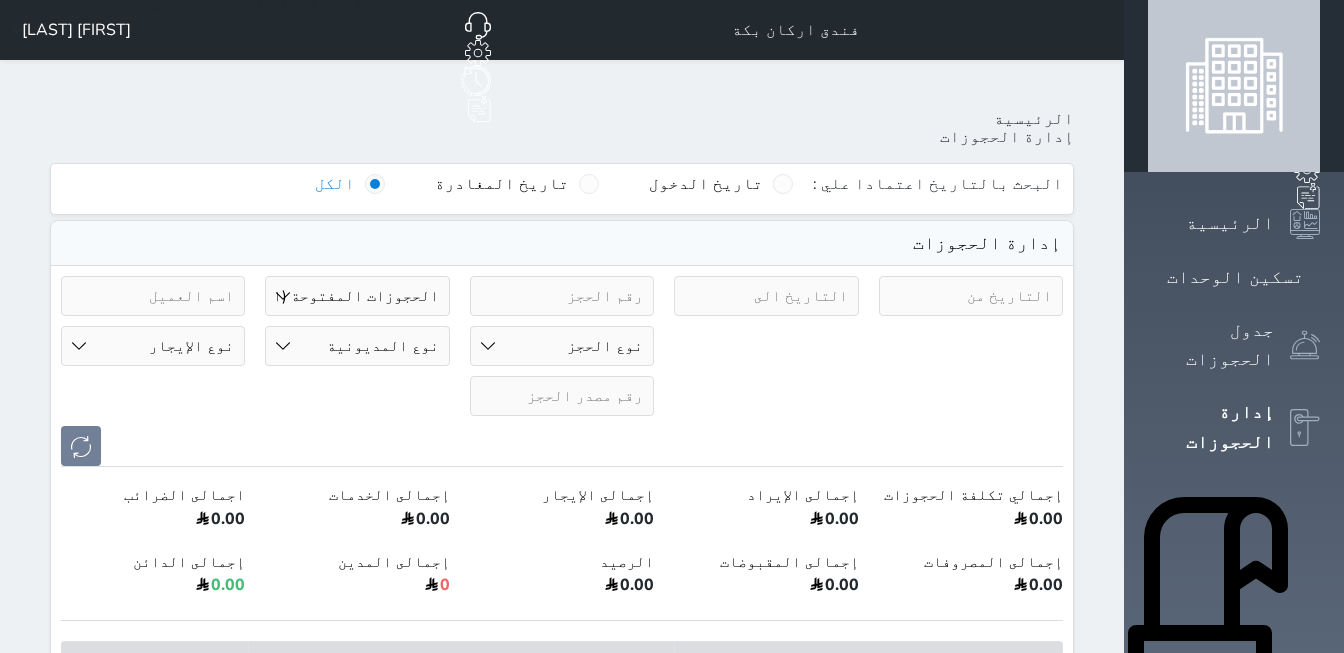 select on "null" 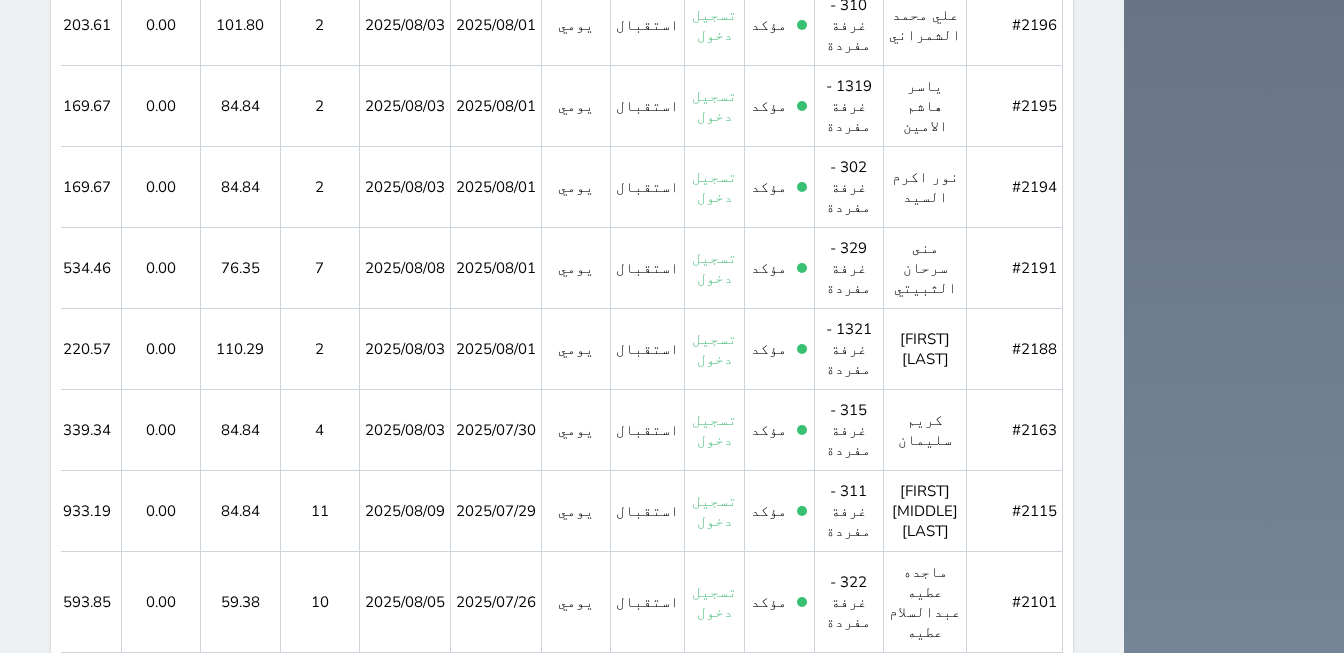 scroll, scrollTop: 1793, scrollLeft: 0, axis: vertical 